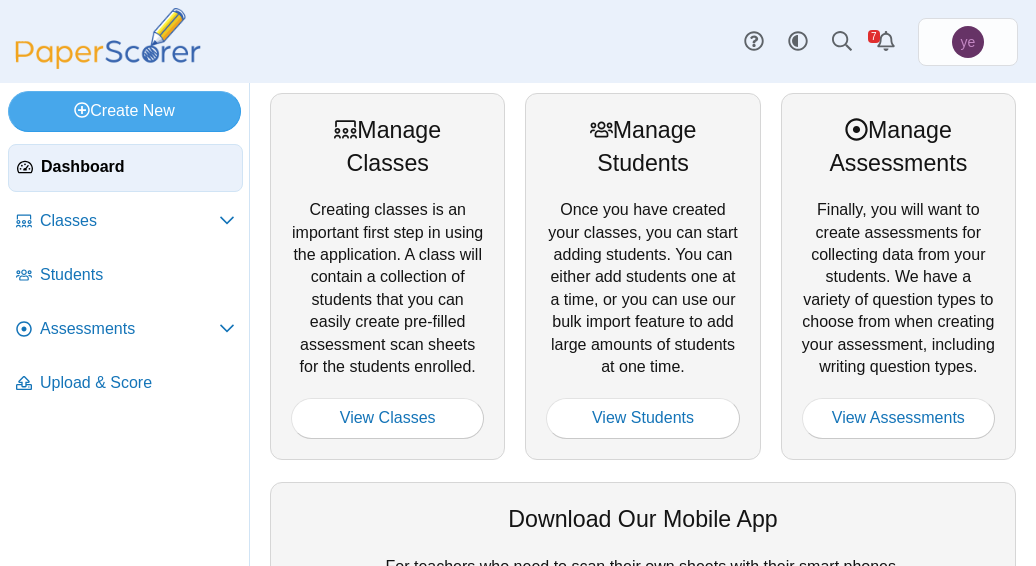 scroll, scrollTop: 0, scrollLeft: 0, axis: both 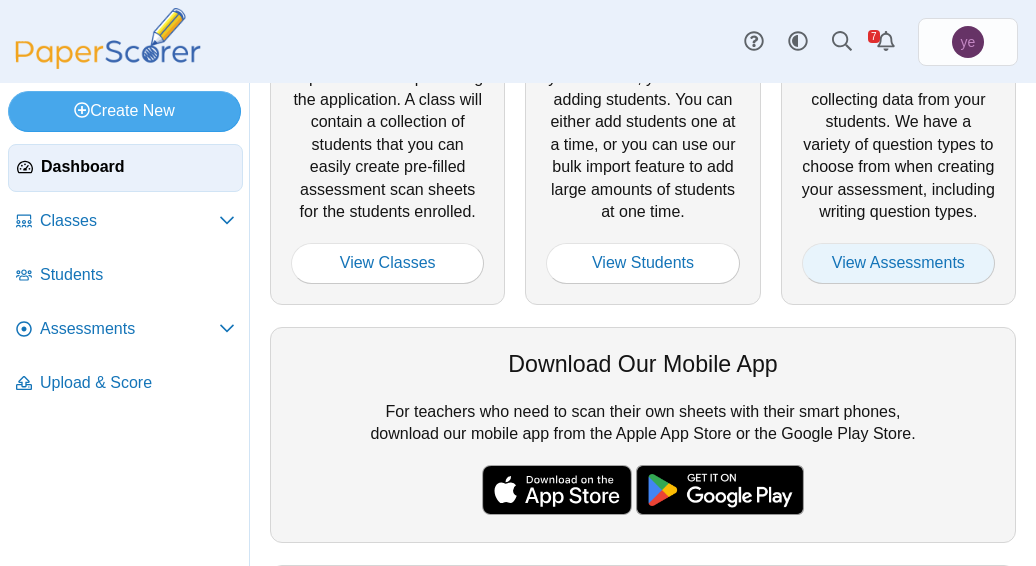 click on "View Assessments" at bounding box center (898, 263) 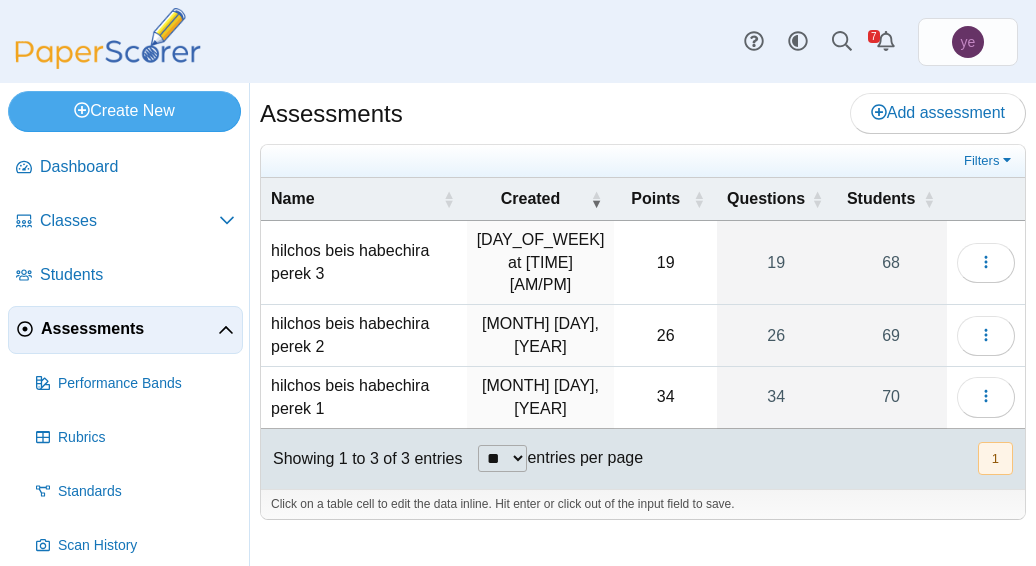 scroll, scrollTop: 0, scrollLeft: 0, axis: both 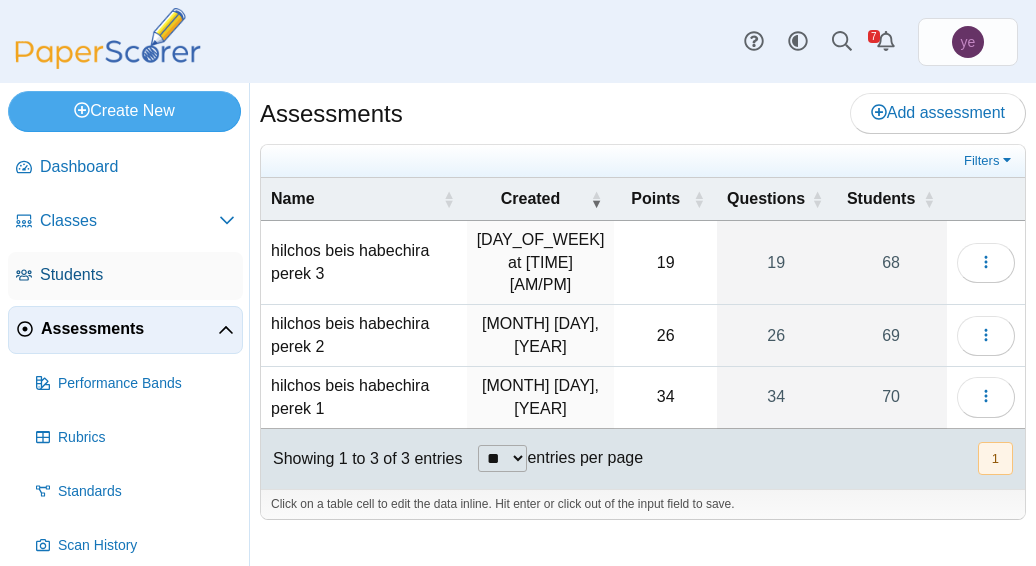 click on "Students" at bounding box center [137, 275] 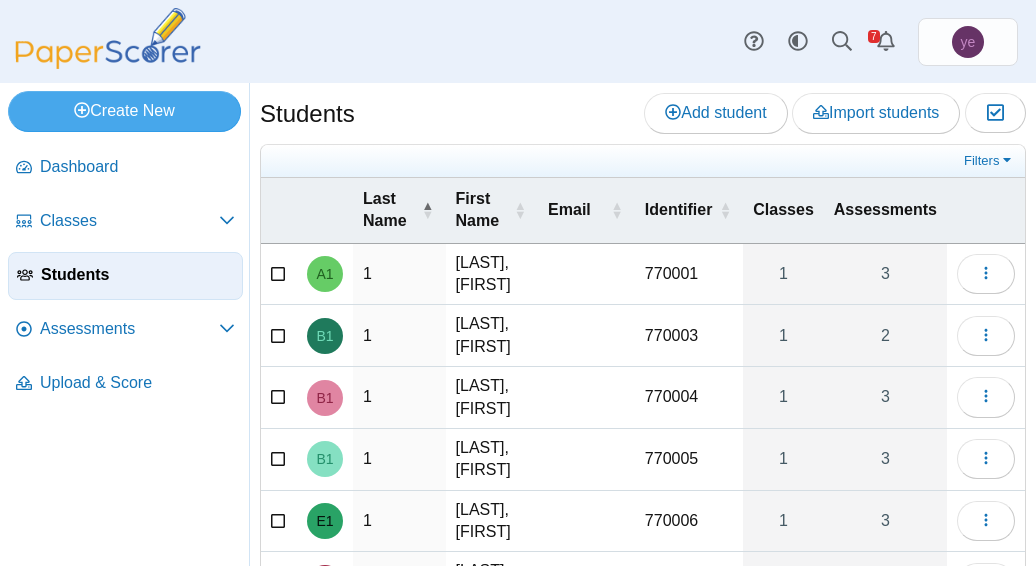 scroll, scrollTop: 0, scrollLeft: 0, axis: both 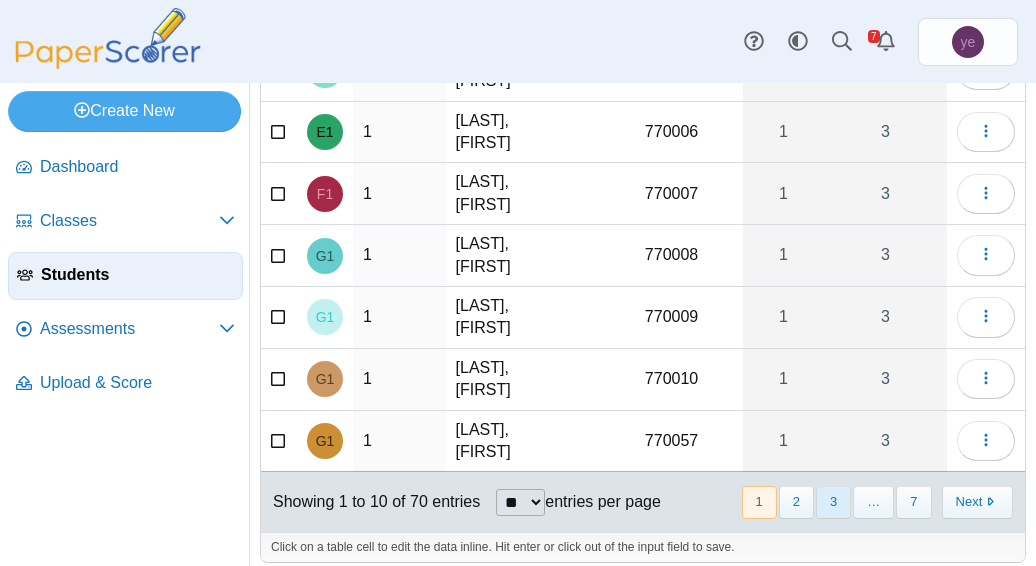 click on "3" at bounding box center (833, 502) 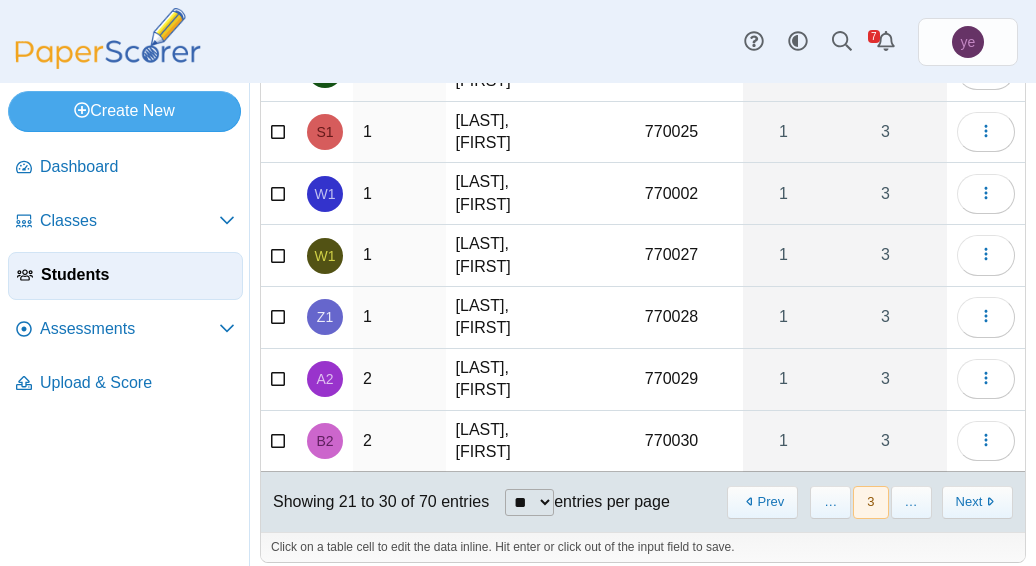scroll, scrollTop: 359, scrollLeft: 0, axis: vertical 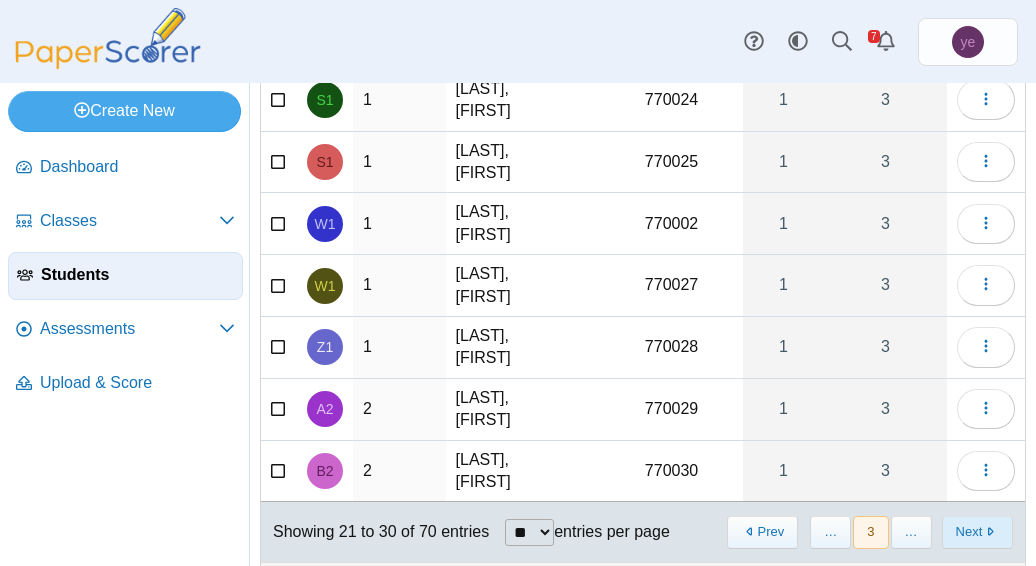 click on "Next" at bounding box center (977, 532) 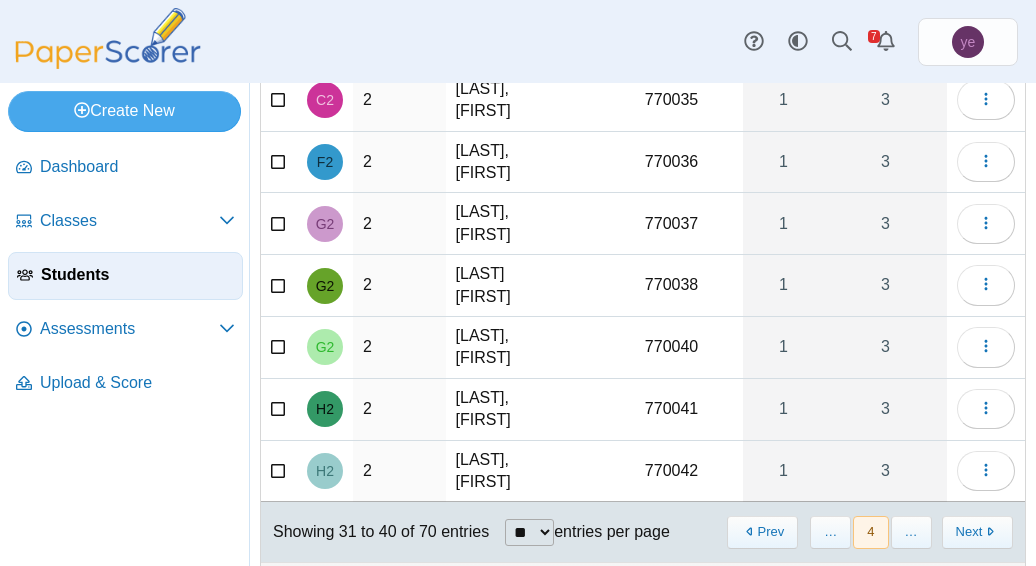 scroll, scrollTop: 366, scrollLeft: 0, axis: vertical 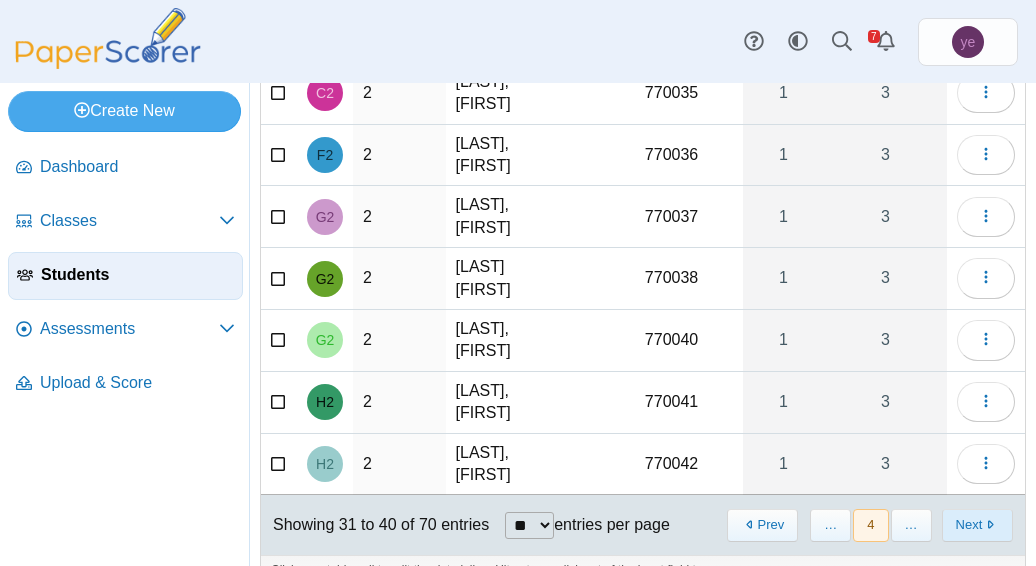 click on "Next" at bounding box center (977, 525) 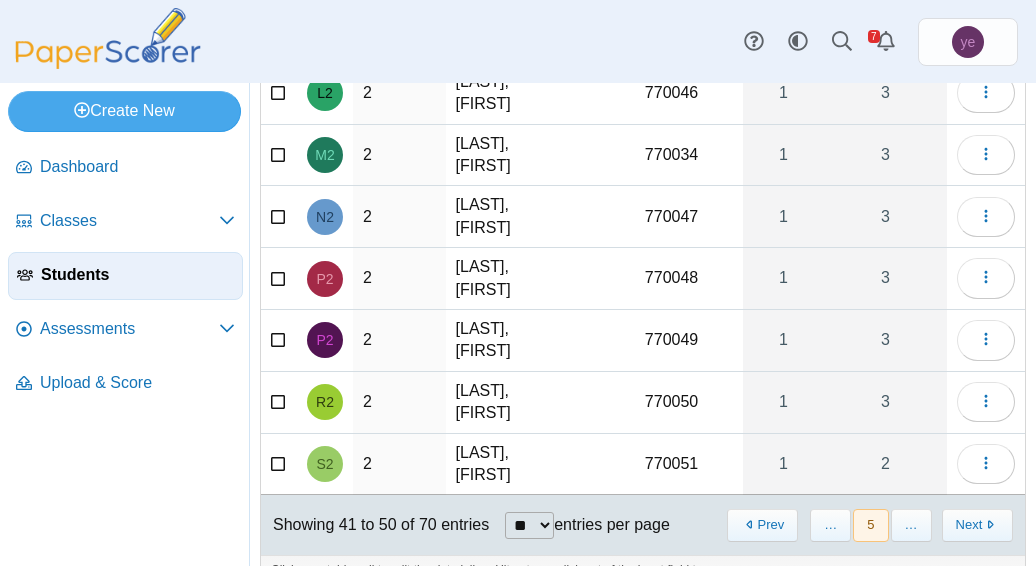 scroll, scrollTop: 394, scrollLeft: 0, axis: vertical 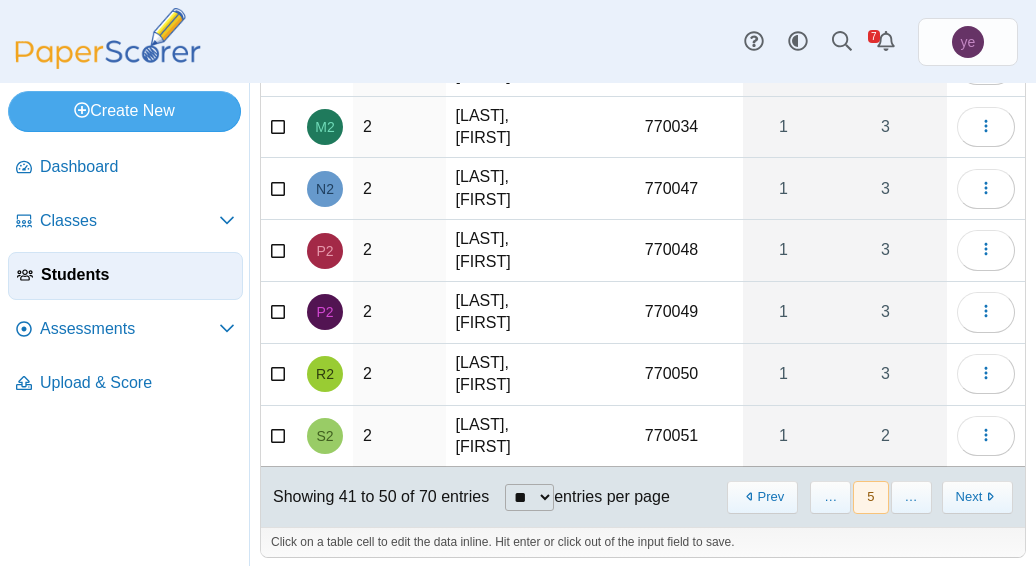 click on "Next" at bounding box center [977, 497] 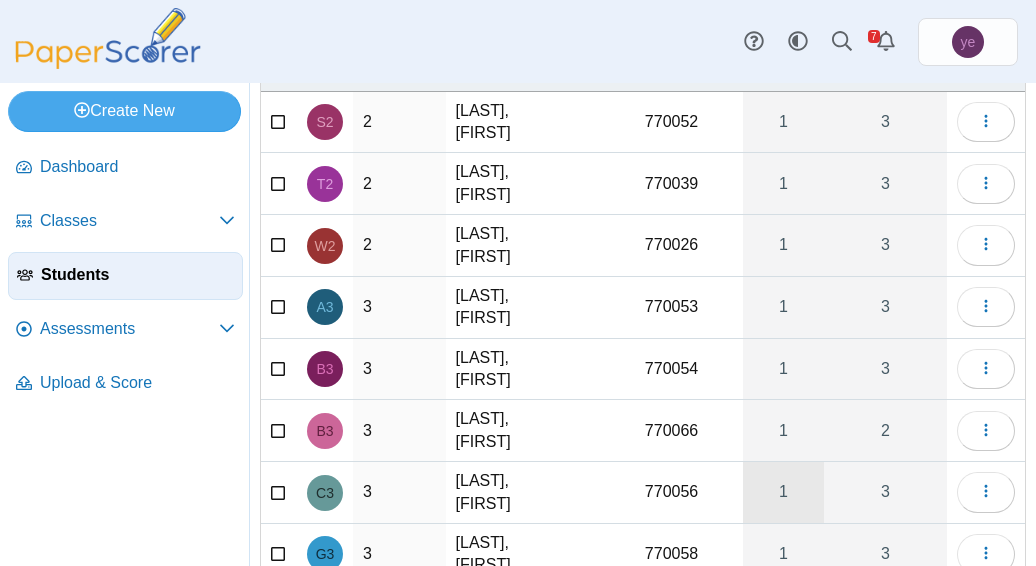 scroll, scrollTop: 152, scrollLeft: 0, axis: vertical 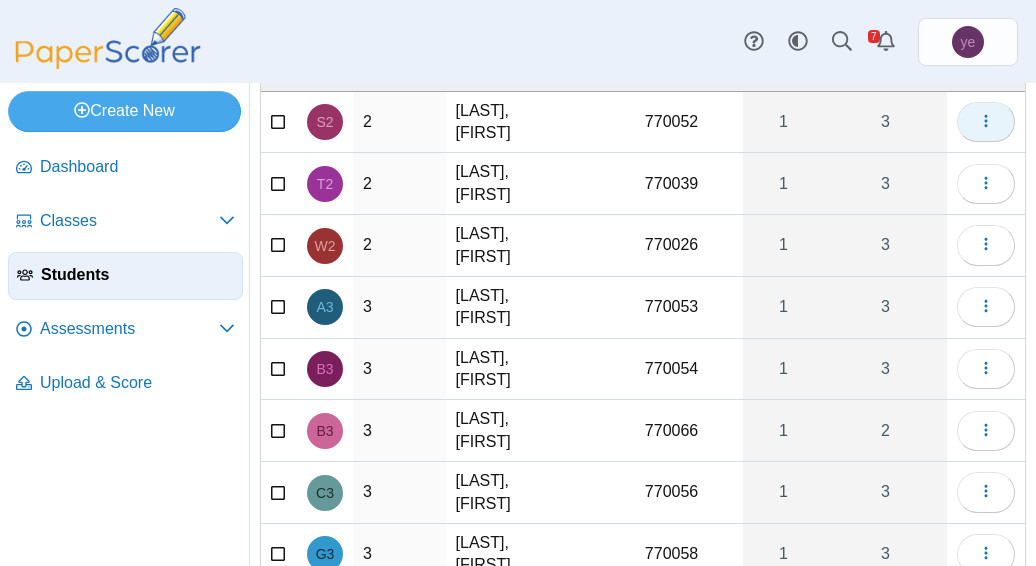 click at bounding box center [986, 122] 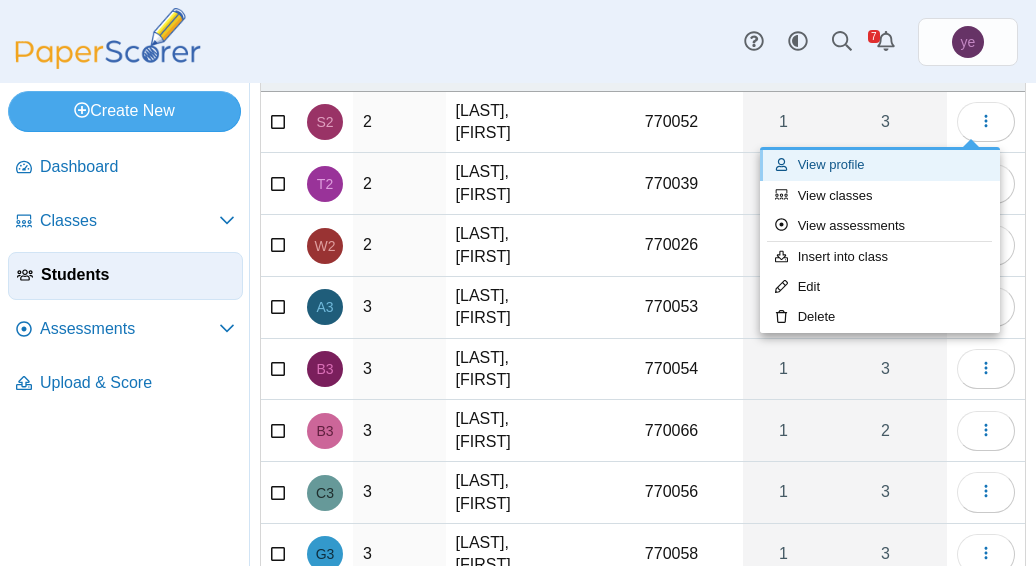 click on "View profile" at bounding box center (880, 165) 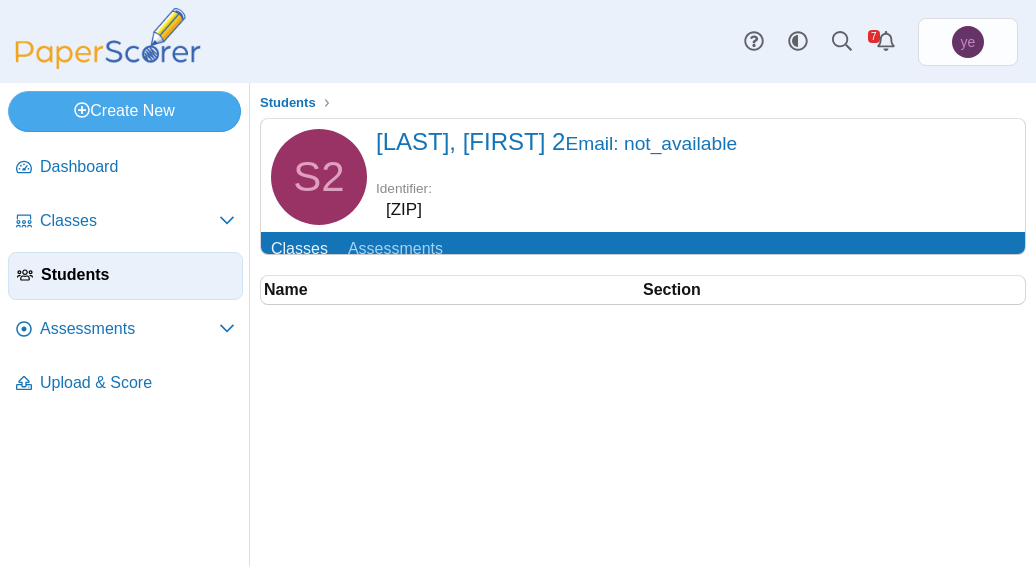 scroll, scrollTop: 0, scrollLeft: 0, axis: both 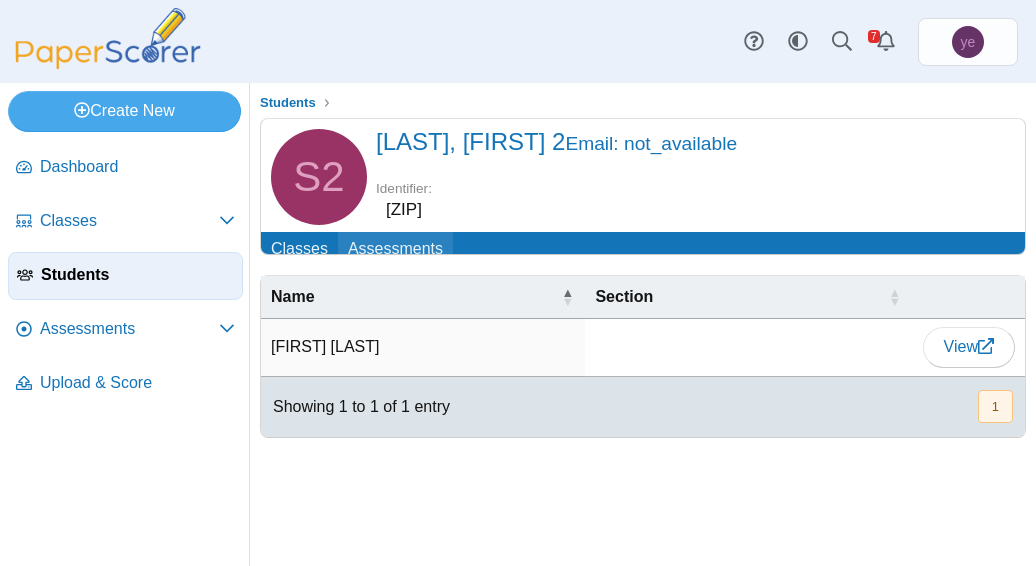 click on "Assessments" at bounding box center (395, 250) 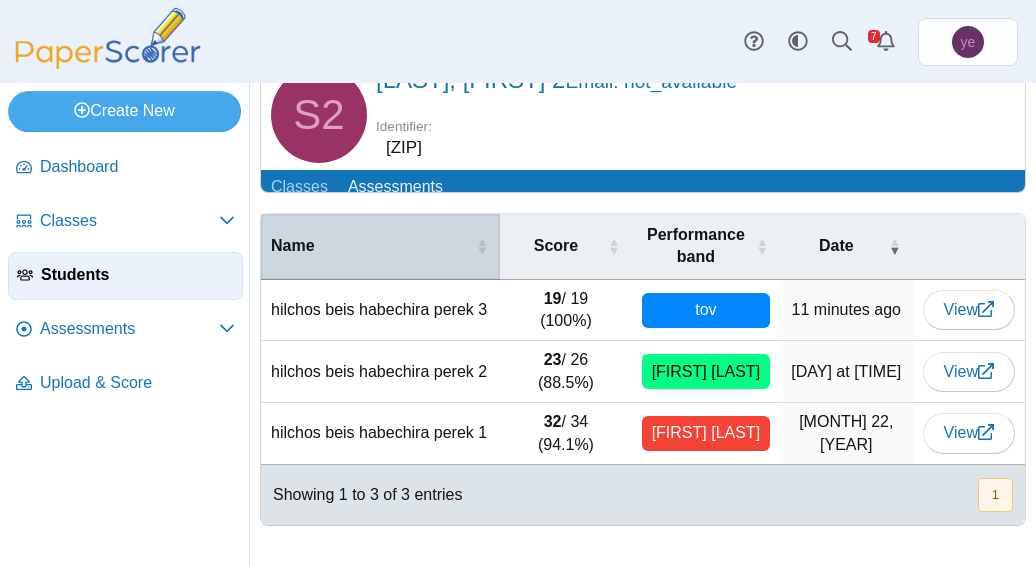 scroll, scrollTop: 73, scrollLeft: 0, axis: vertical 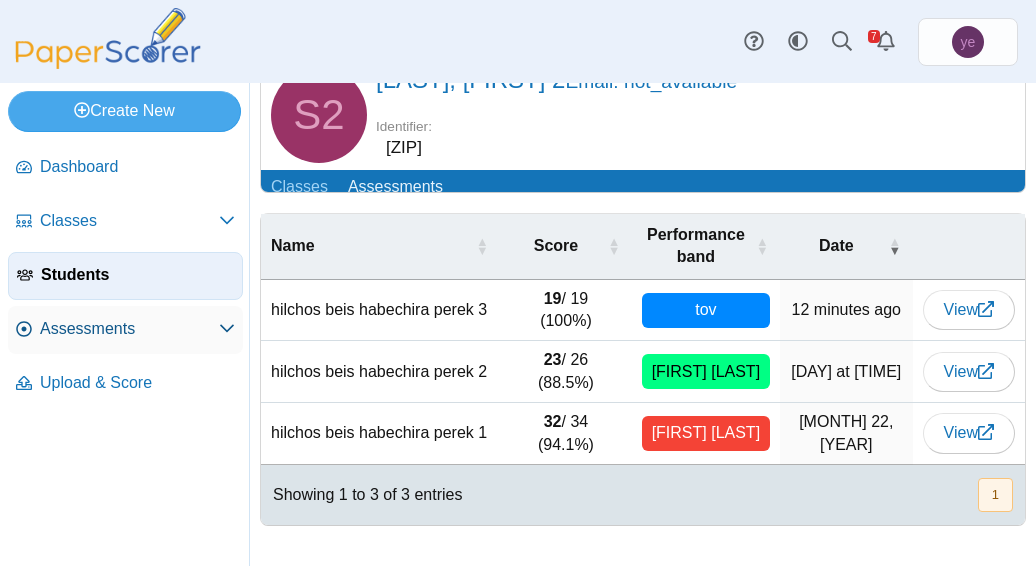click on "Assessments" at bounding box center (129, 329) 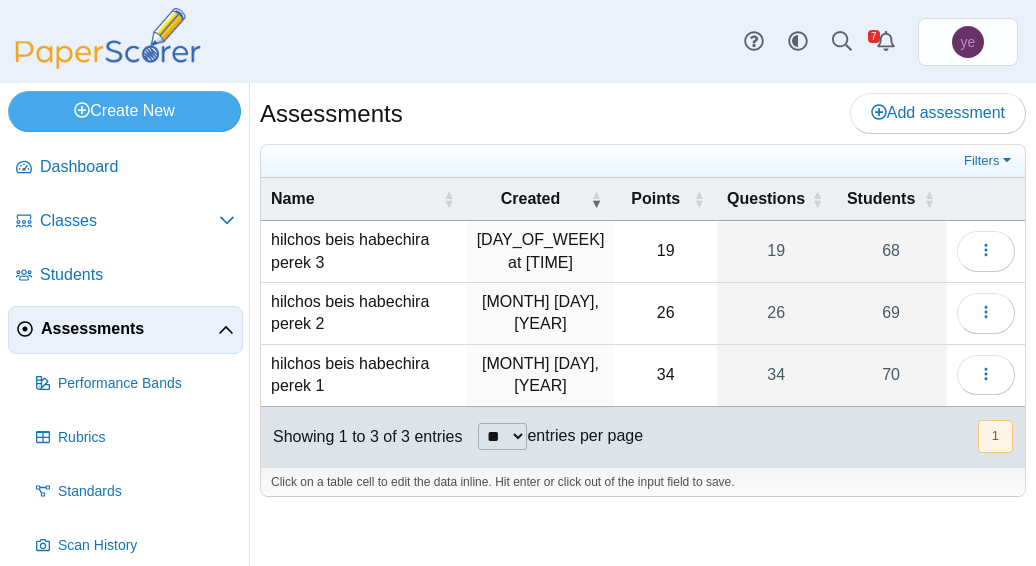 scroll, scrollTop: 0, scrollLeft: 0, axis: both 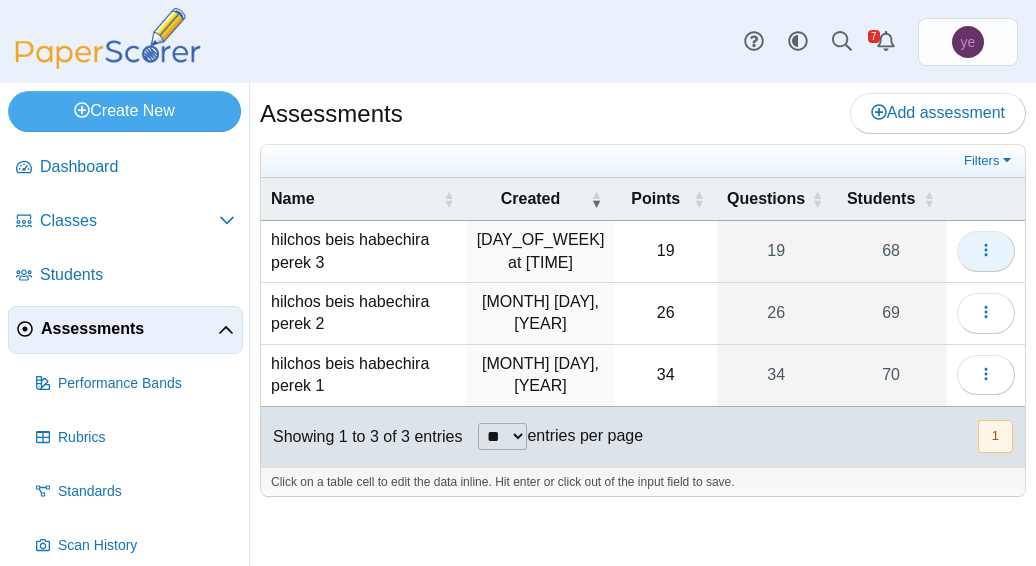 click 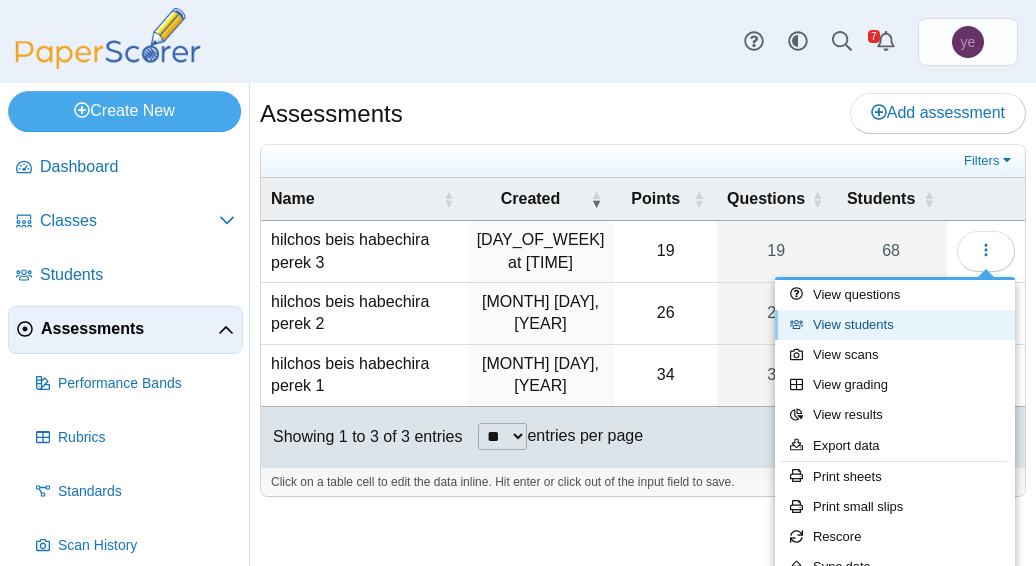 click on "View students" at bounding box center (895, 325) 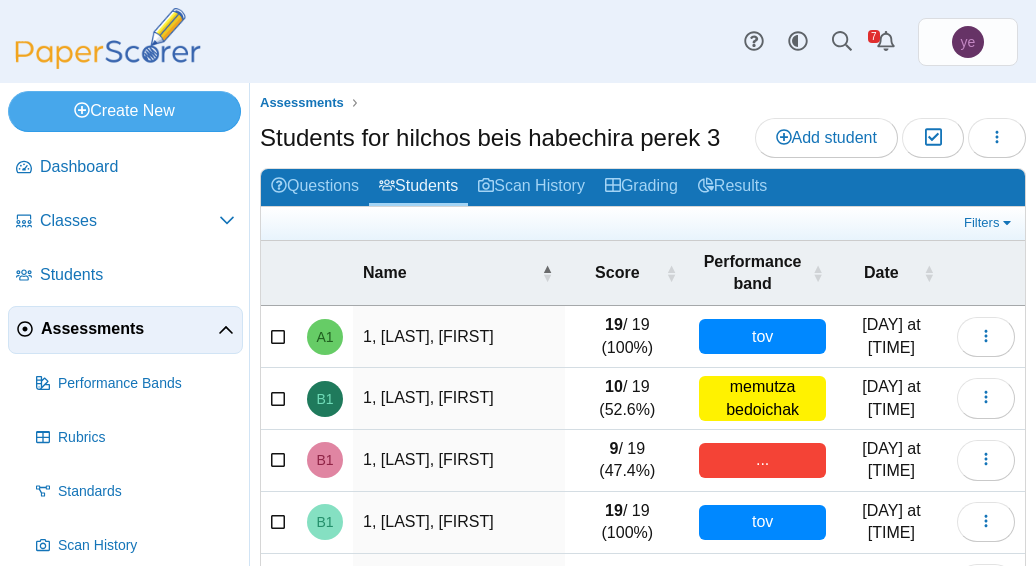 scroll, scrollTop: 0, scrollLeft: 0, axis: both 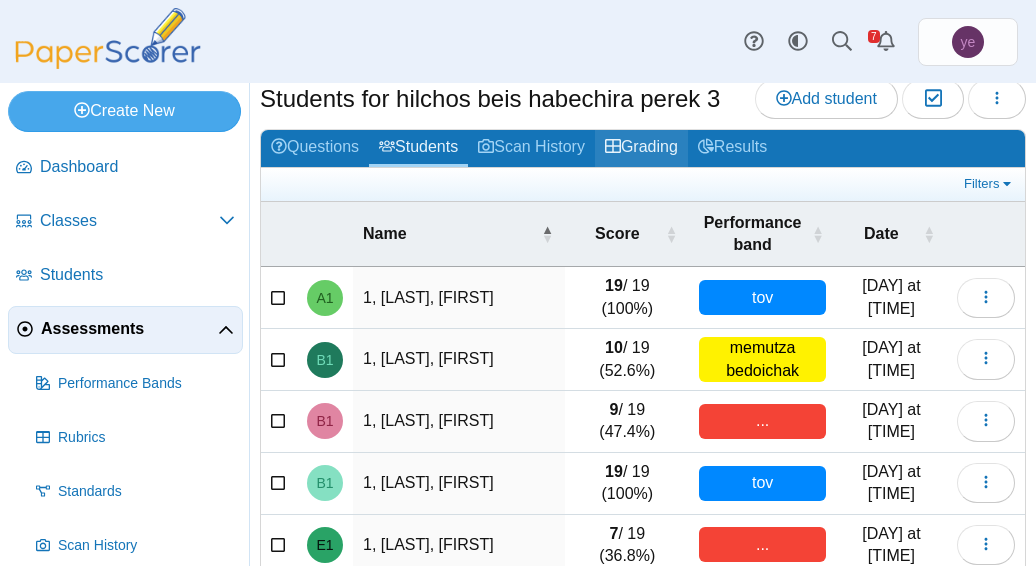 click on "Grading" at bounding box center [641, 148] 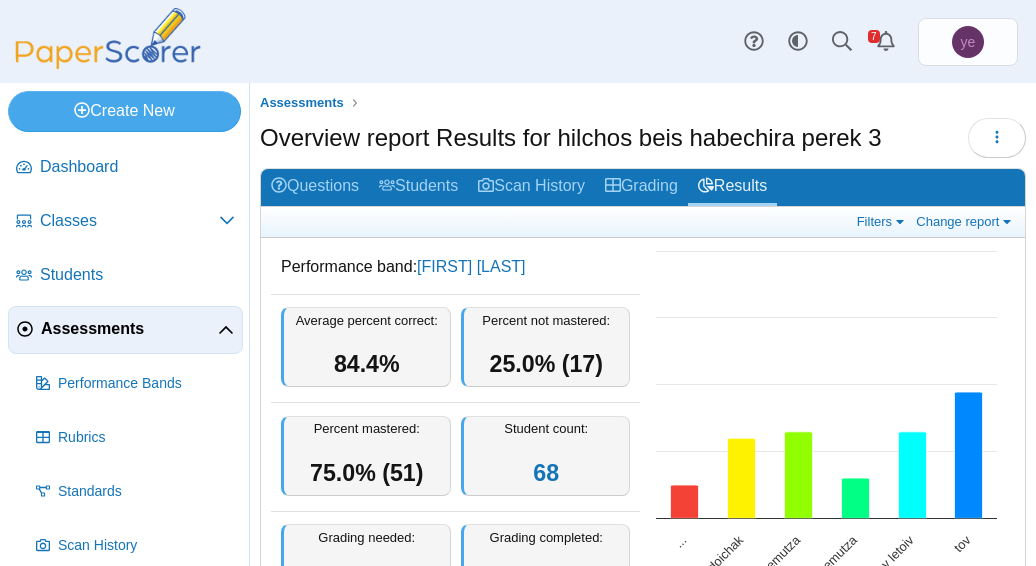 scroll, scrollTop: 0, scrollLeft: 0, axis: both 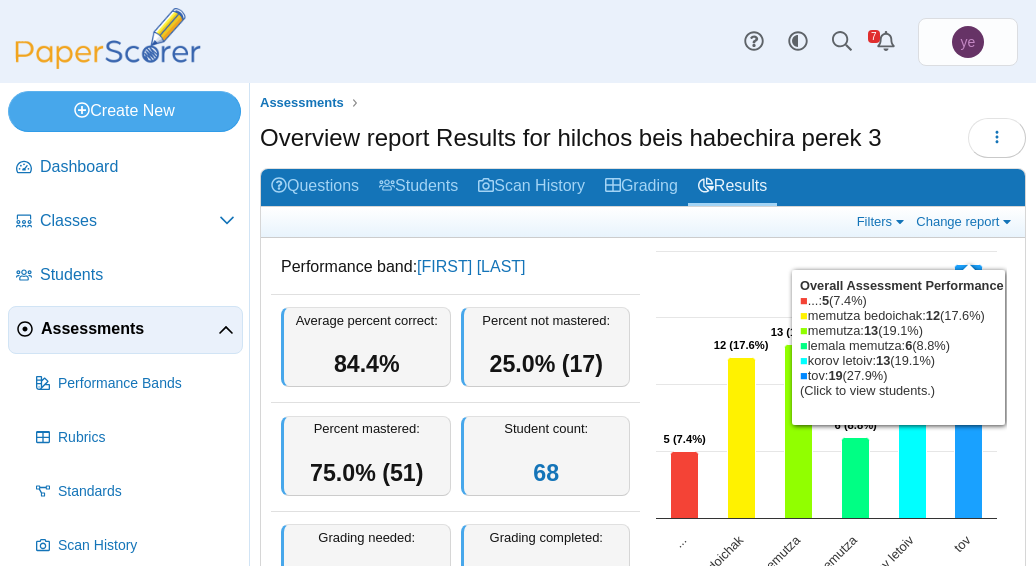 drag, startPoint x: 970, startPoint y: 358, endPoint x: 955, endPoint y: 469, distance: 112.00893 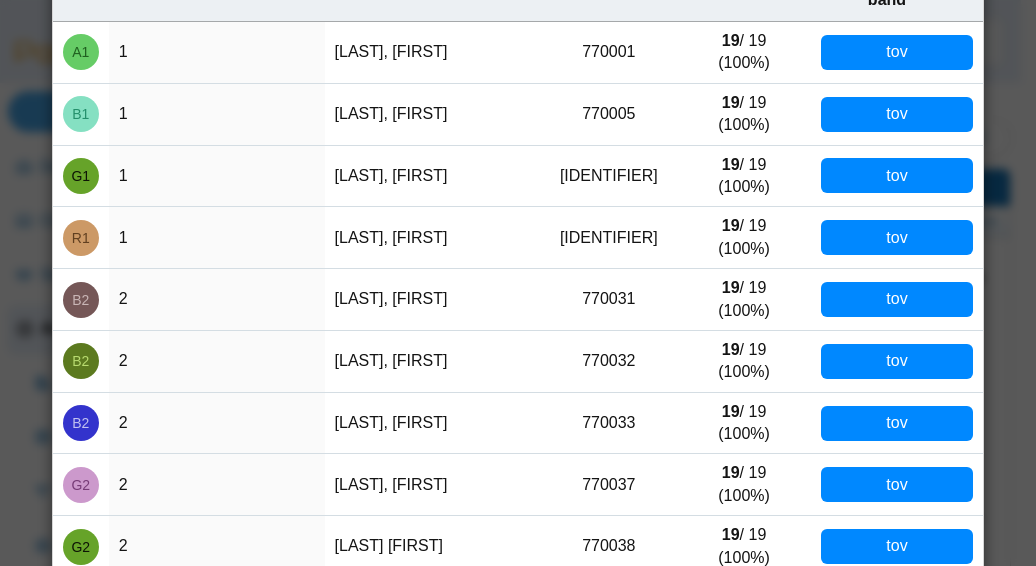 scroll, scrollTop: 159, scrollLeft: 0, axis: vertical 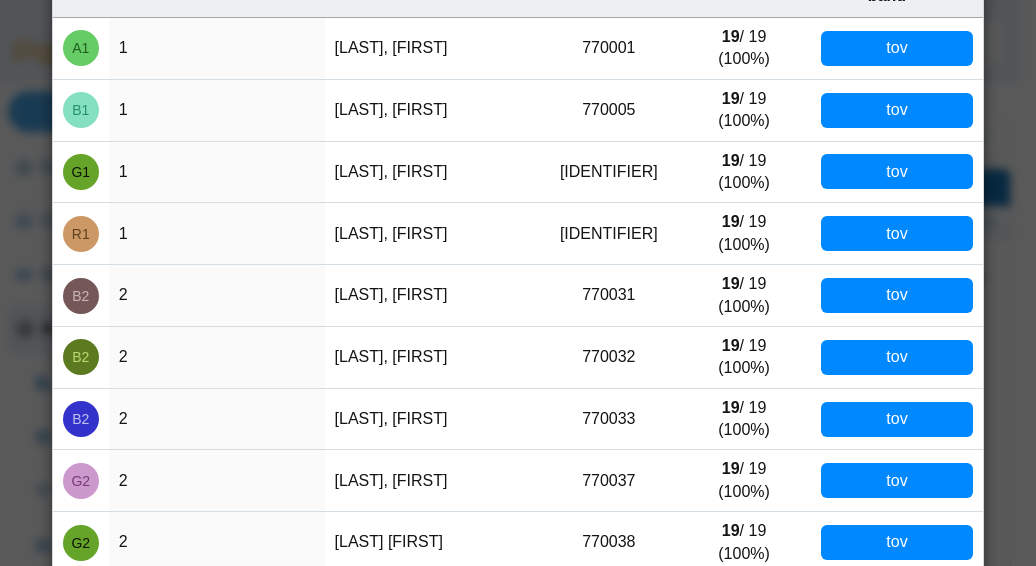 click on "19  / 19
(100%)" at bounding box center [743, 296] 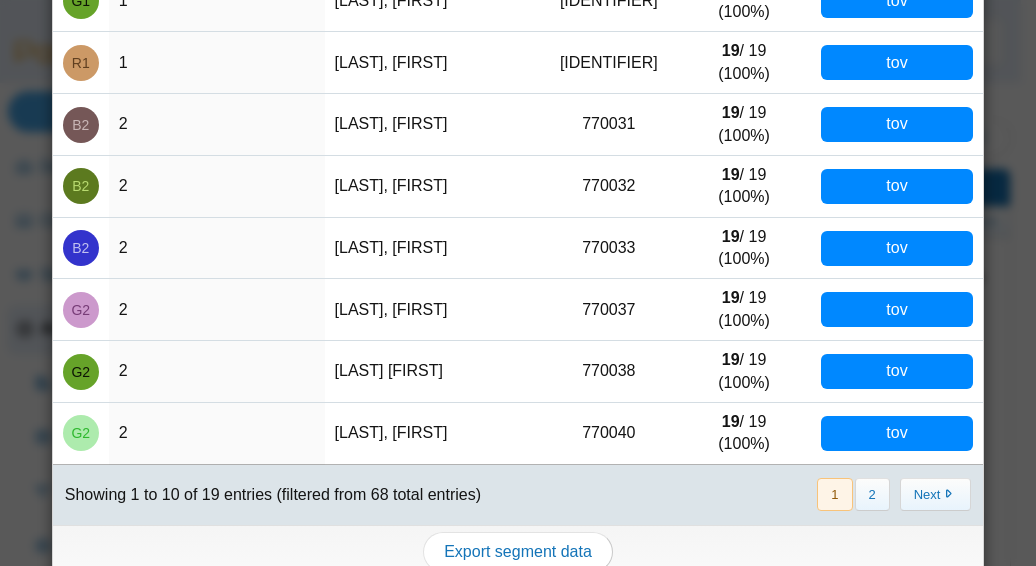 scroll, scrollTop: 329, scrollLeft: 0, axis: vertical 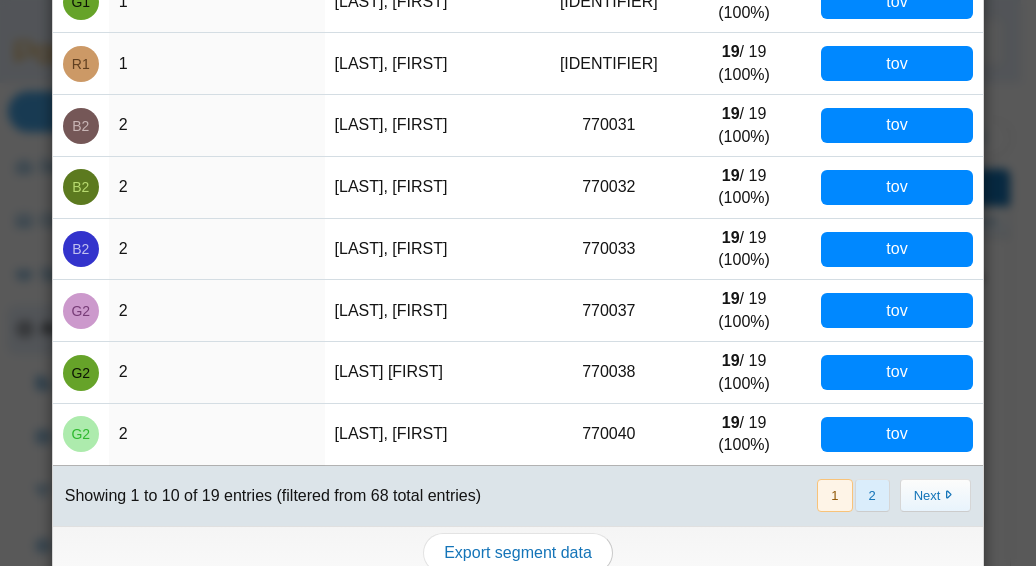 click on "2" at bounding box center (872, 495) 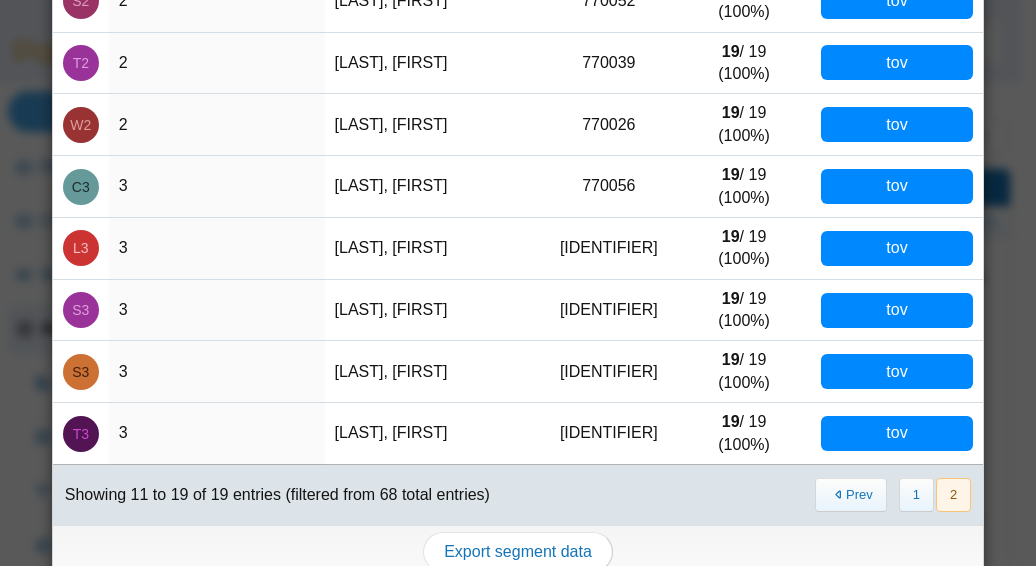 scroll, scrollTop: 286, scrollLeft: 0, axis: vertical 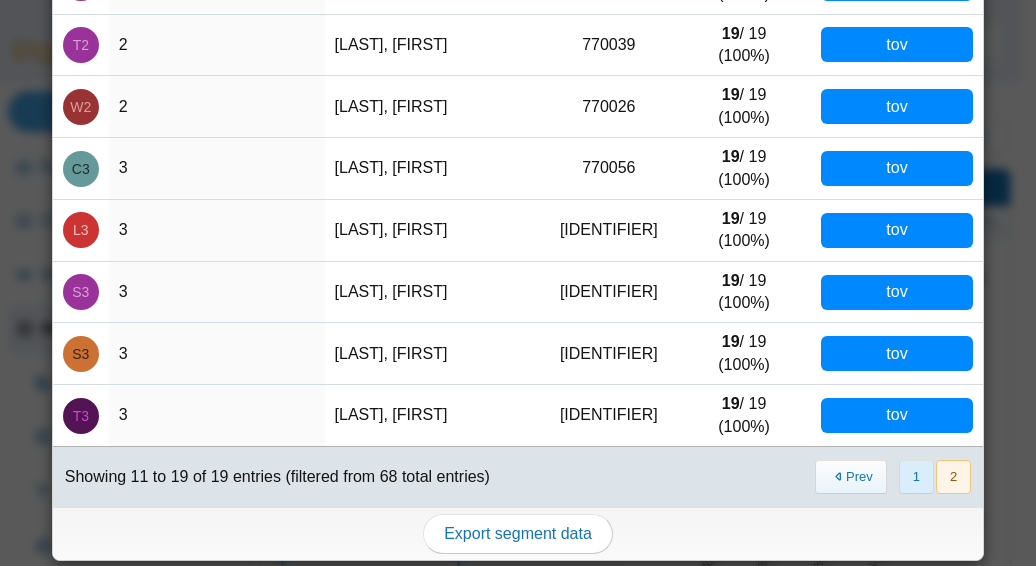 click on "1" at bounding box center [916, 476] 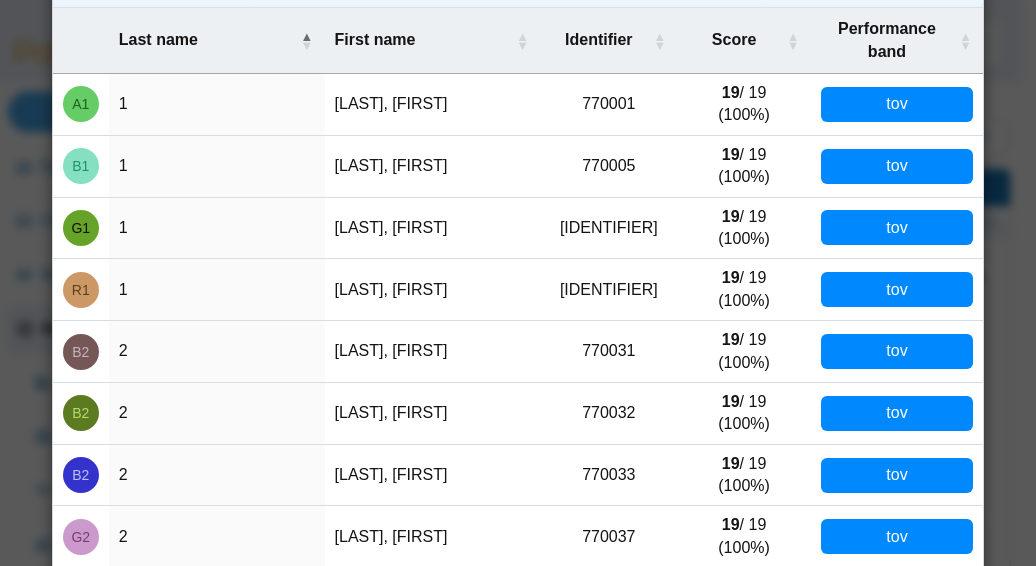 scroll, scrollTop: 0, scrollLeft: 0, axis: both 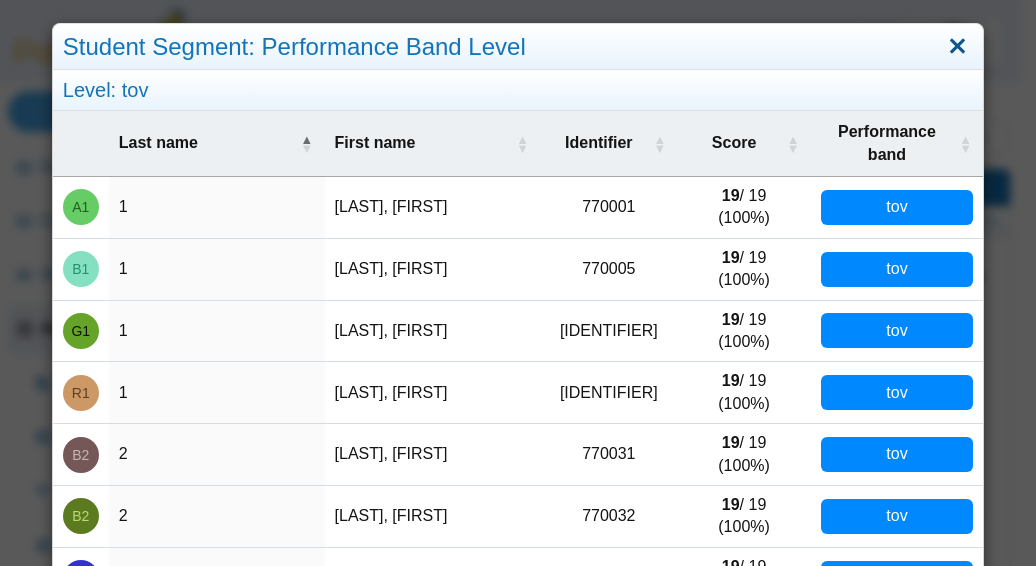 click at bounding box center [957, 47] 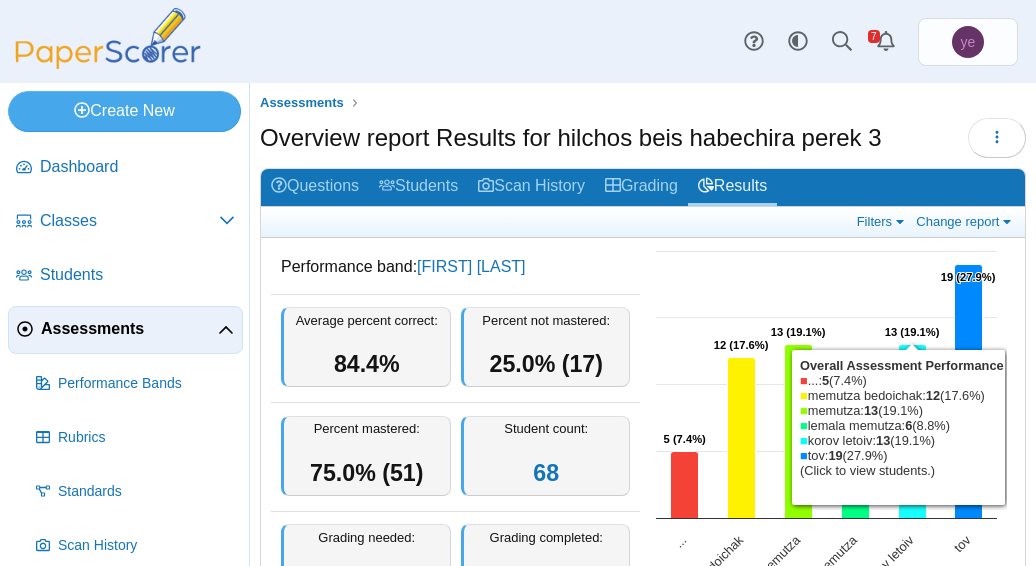 click 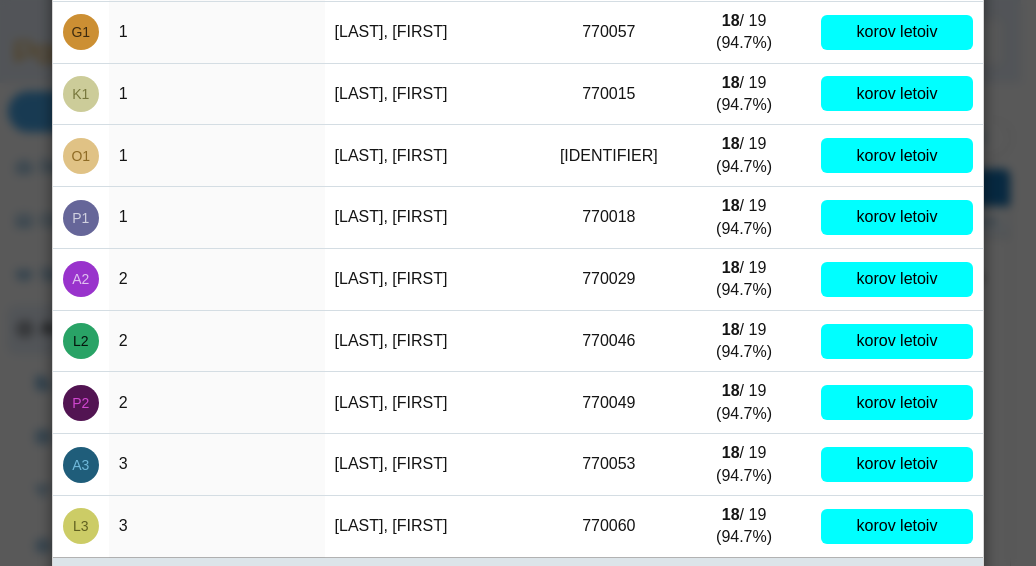 scroll, scrollTop: 347, scrollLeft: 0, axis: vertical 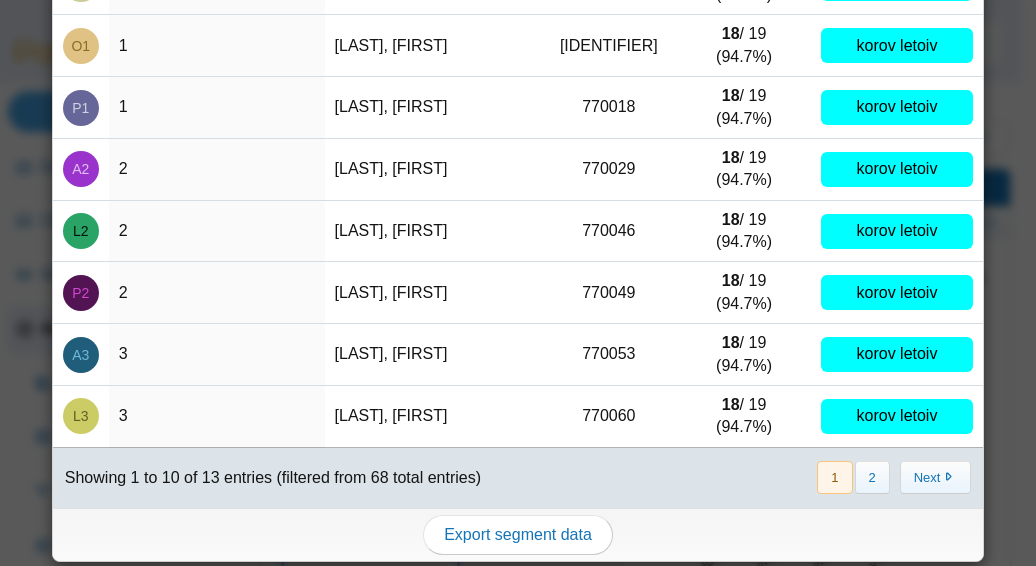 drag, startPoint x: 775, startPoint y: 334, endPoint x: 702, endPoint y: 427, distance: 118.22859 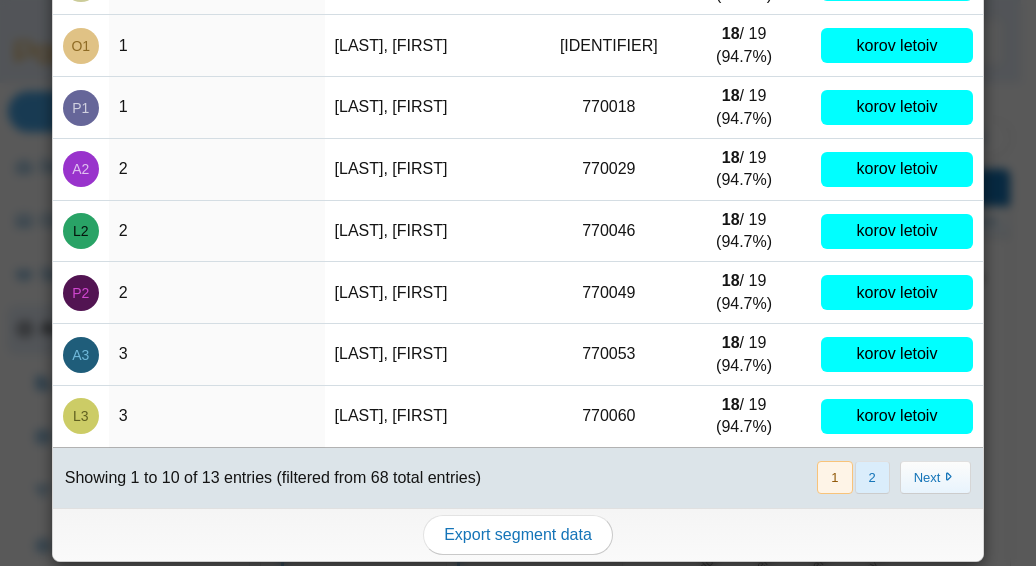 click on "2" at bounding box center (872, 477) 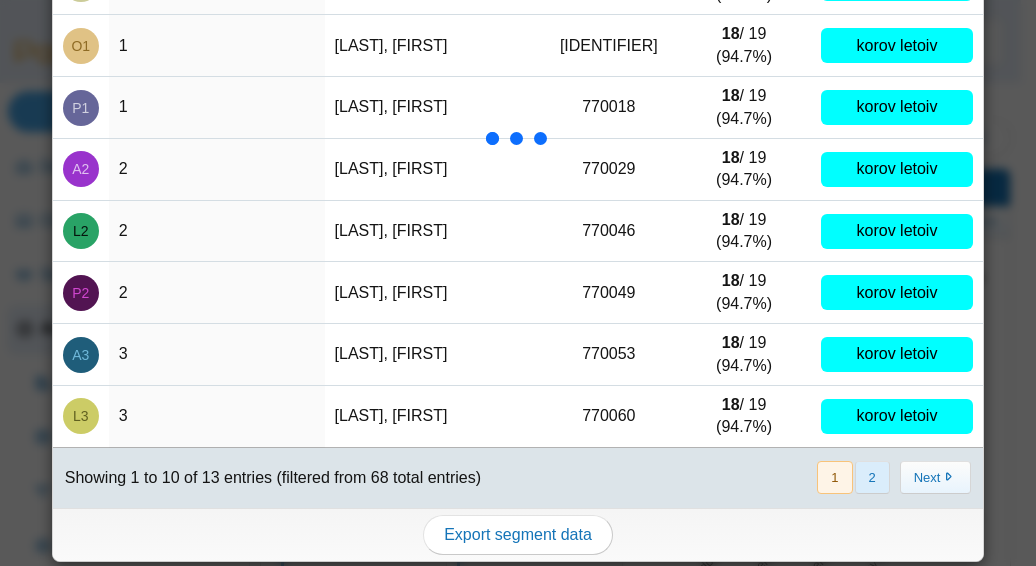 scroll, scrollTop: 0, scrollLeft: 0, axis: both 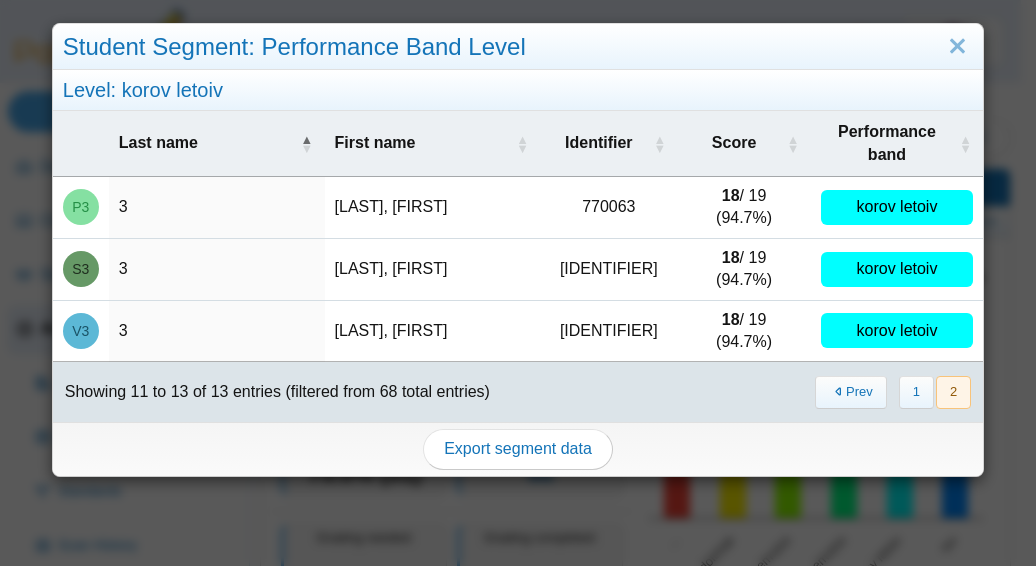click on "« Prev 1 2 Next »" at bounding box center [892, 392] 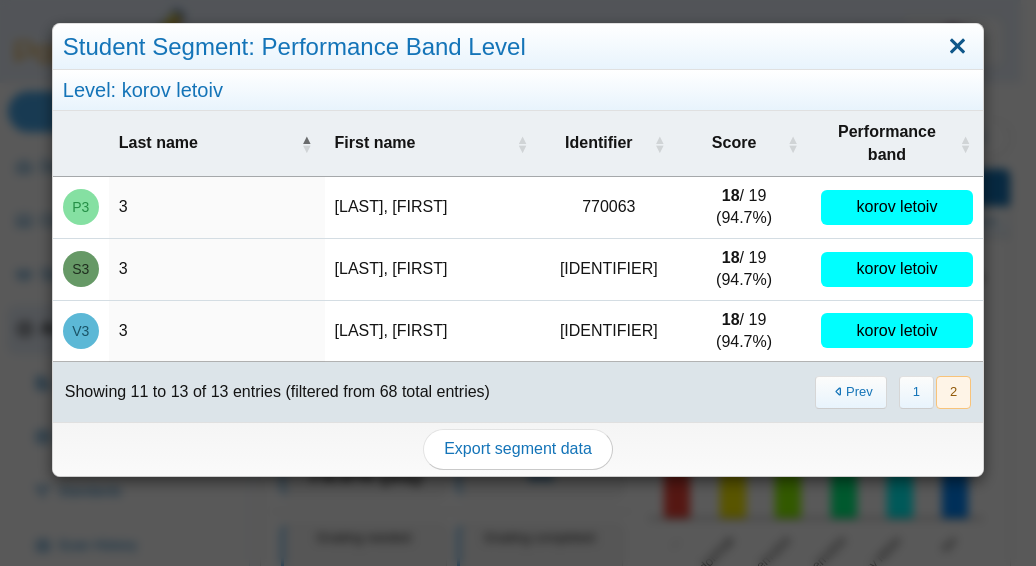 click at bounding box center [957, 47] 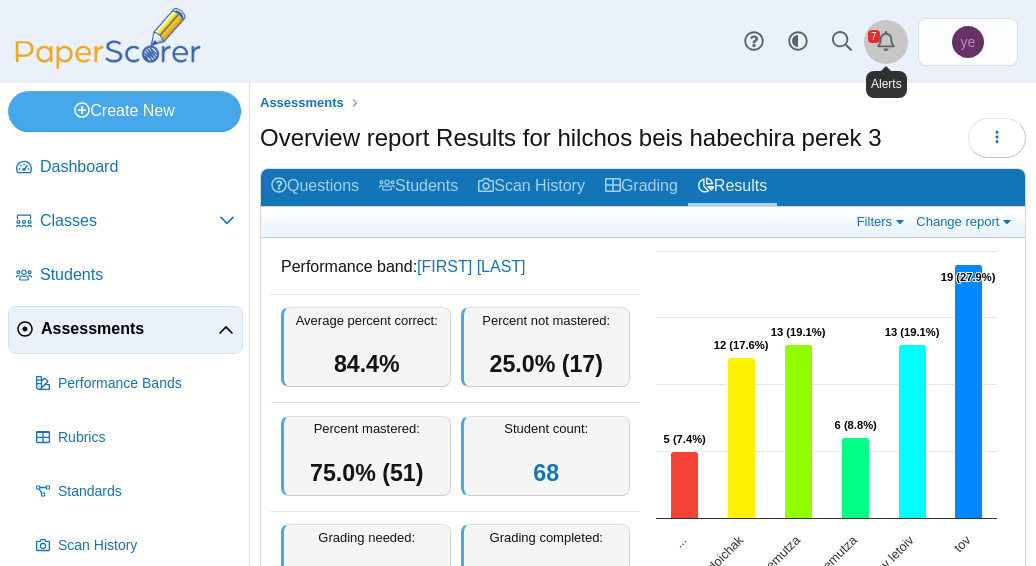 click 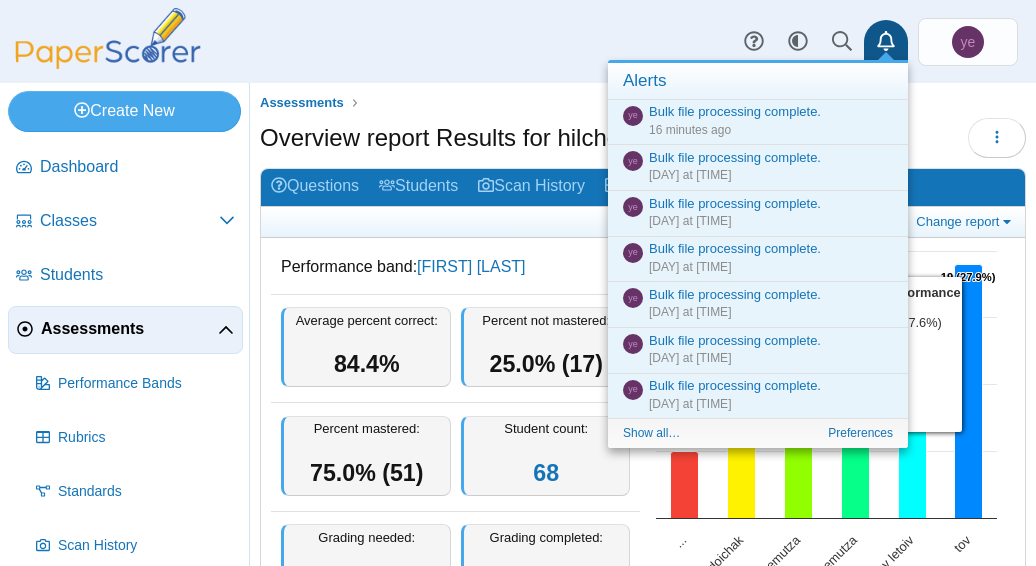 click 